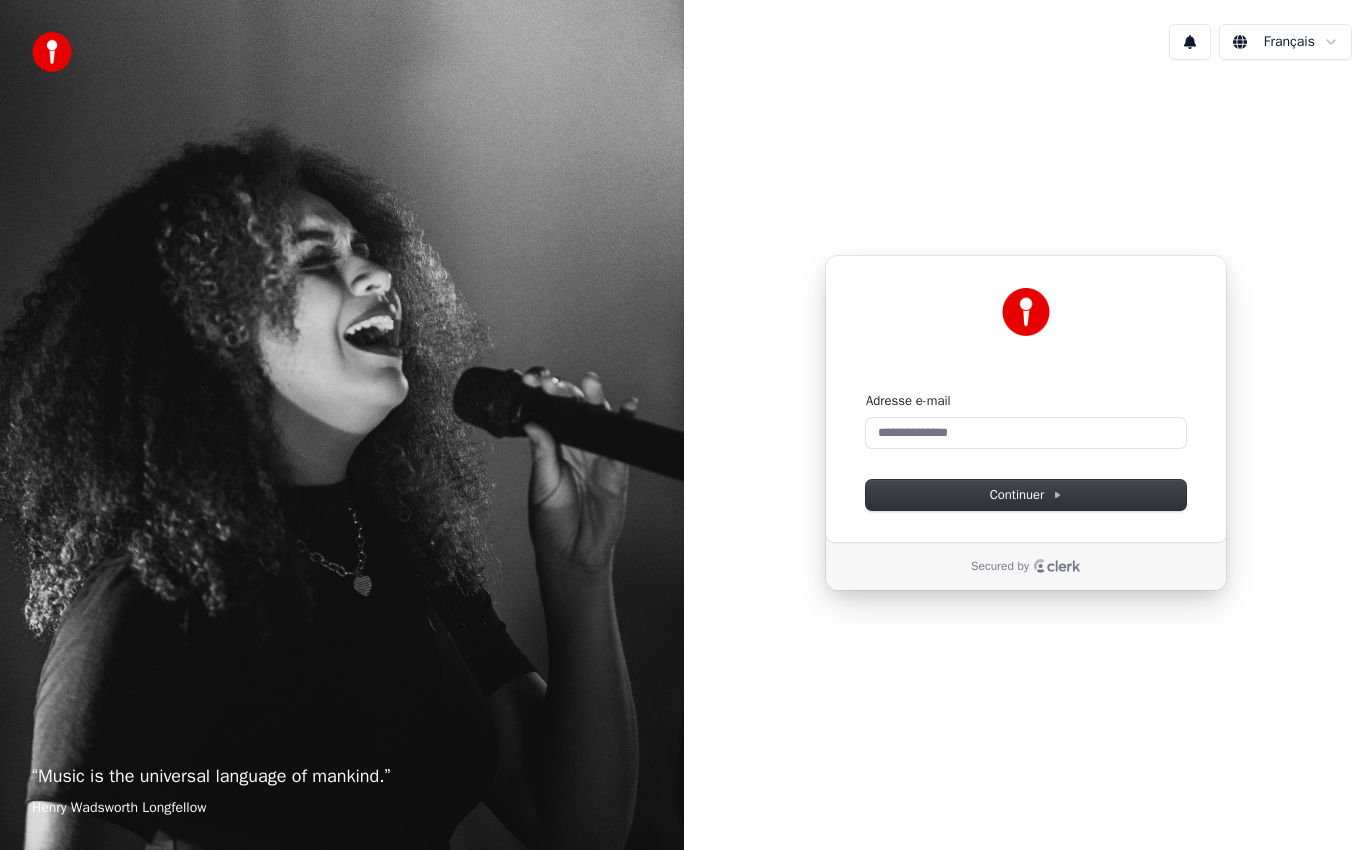 scroll, scrollTop: 0, scrollLeft: 0, axis: both 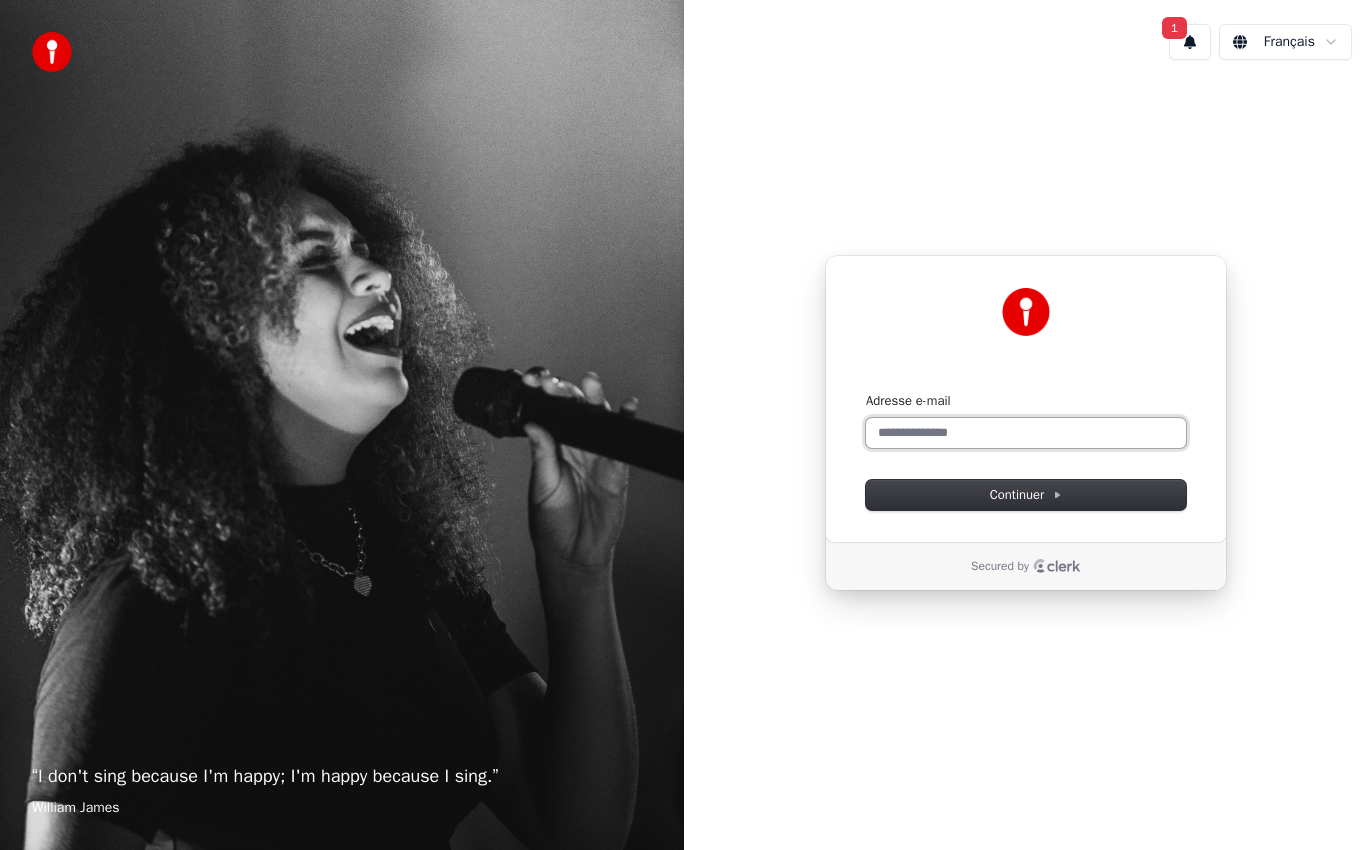 click on "Adresse e-mail" at bounding box center [1026, 433] 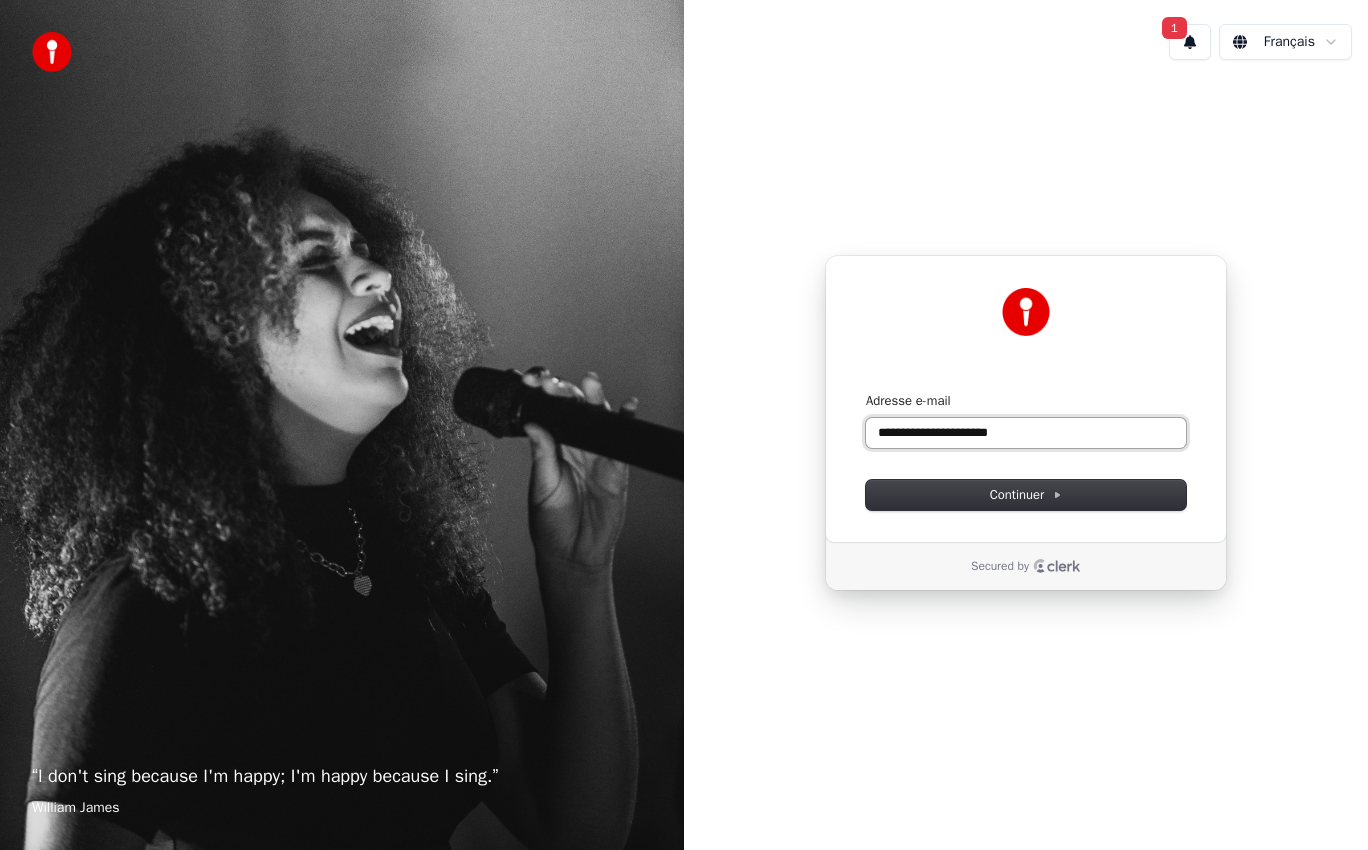 type on "**********" 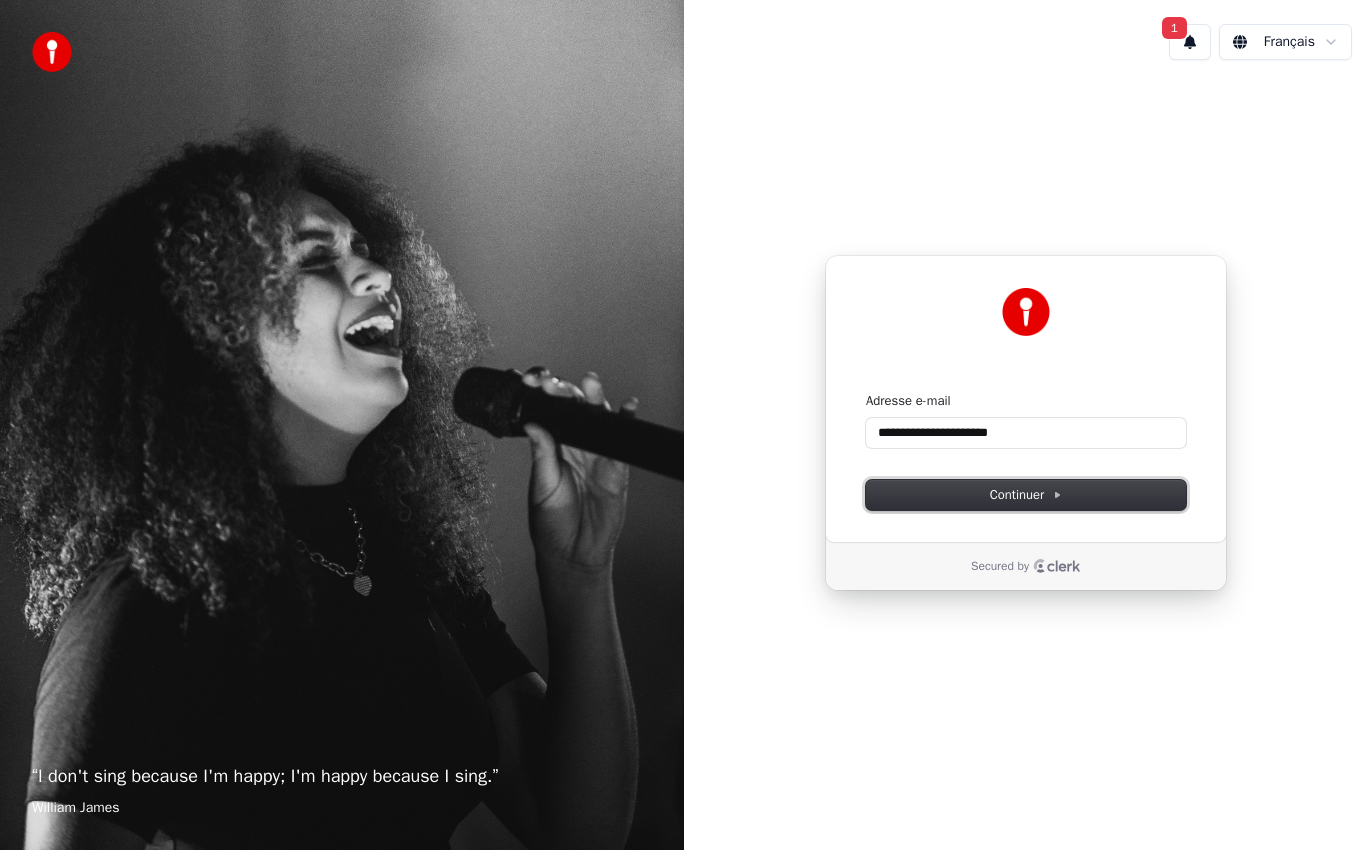 click on "Continuer" at bounding box center (1026, 495) 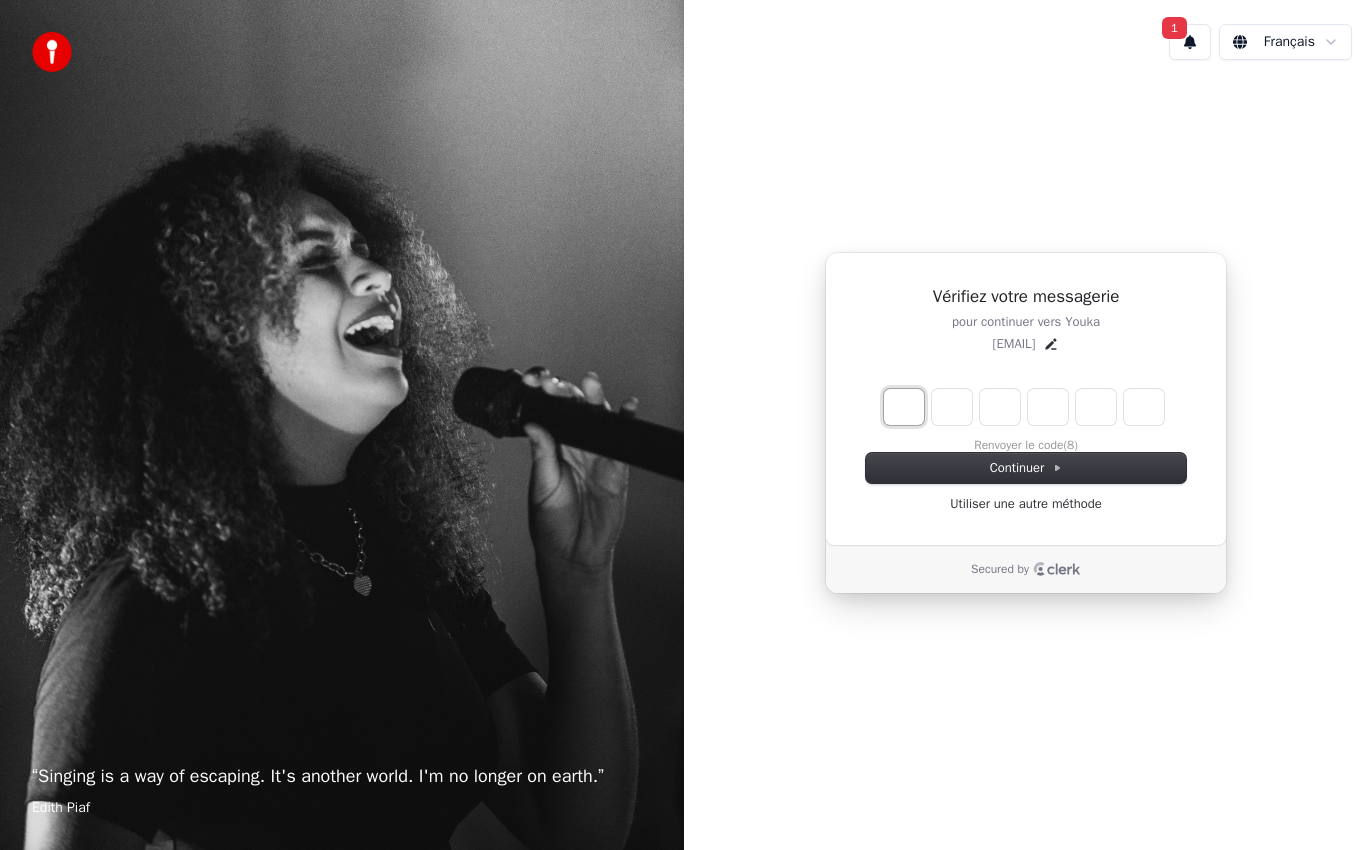 type on "*" 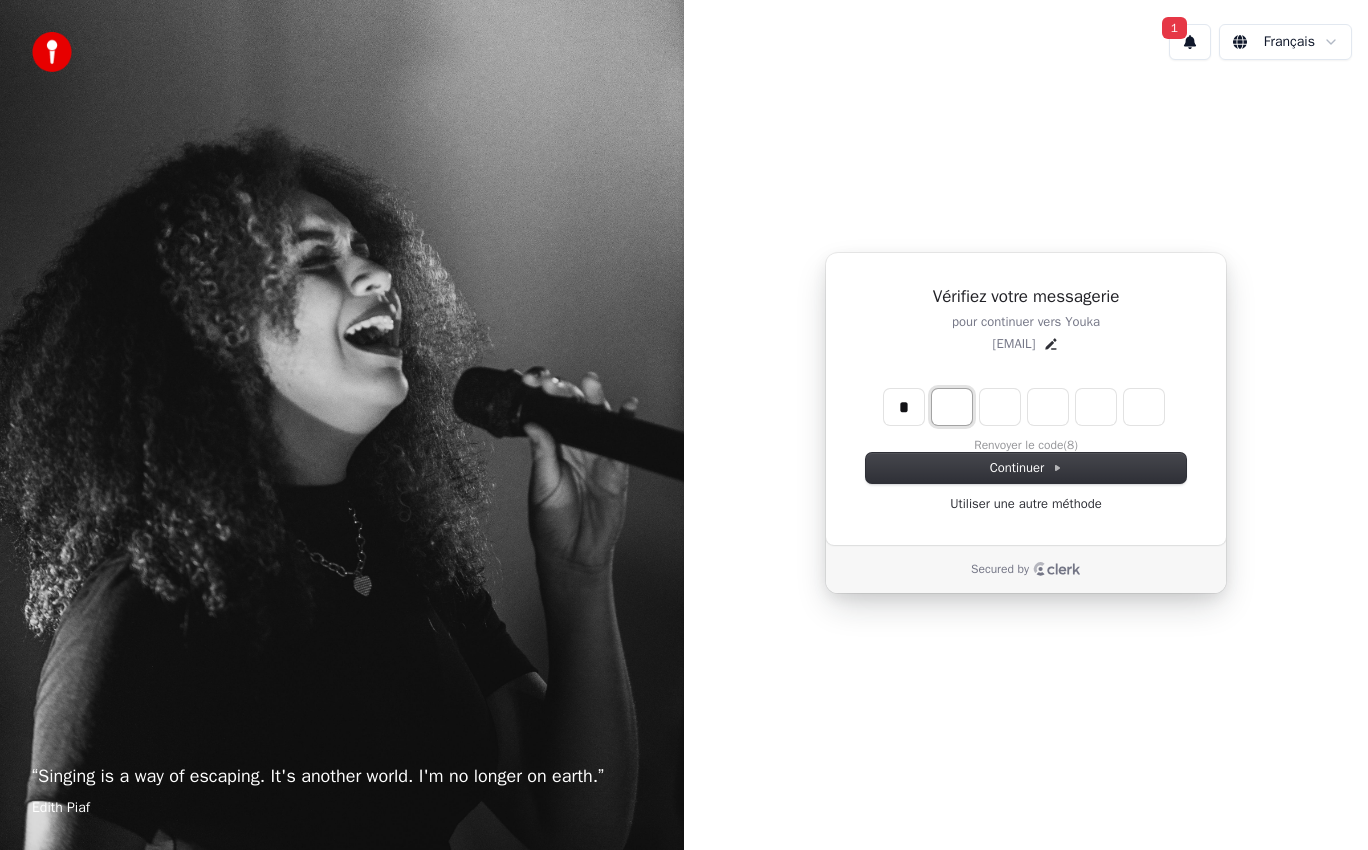 type on "*" 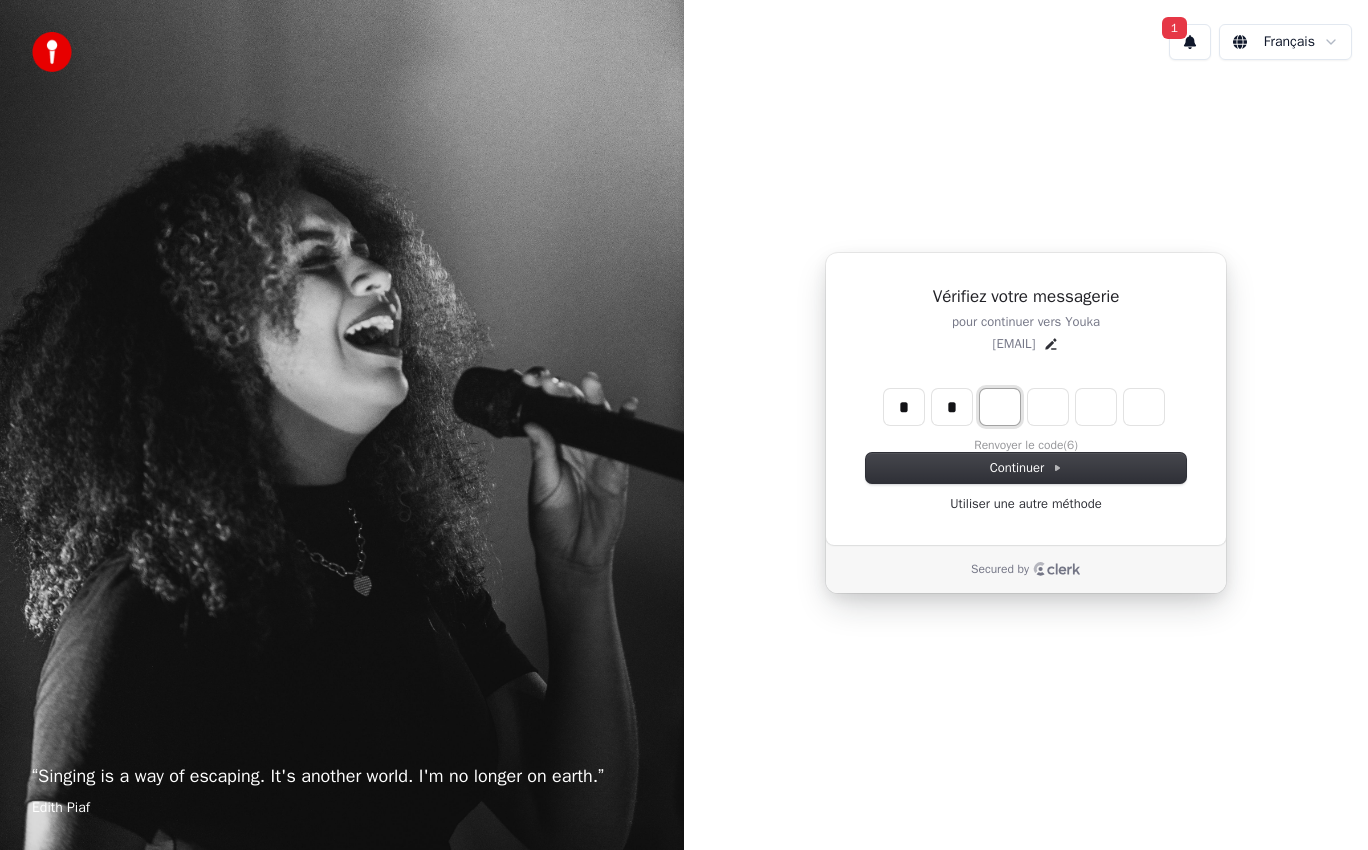 type on "*" 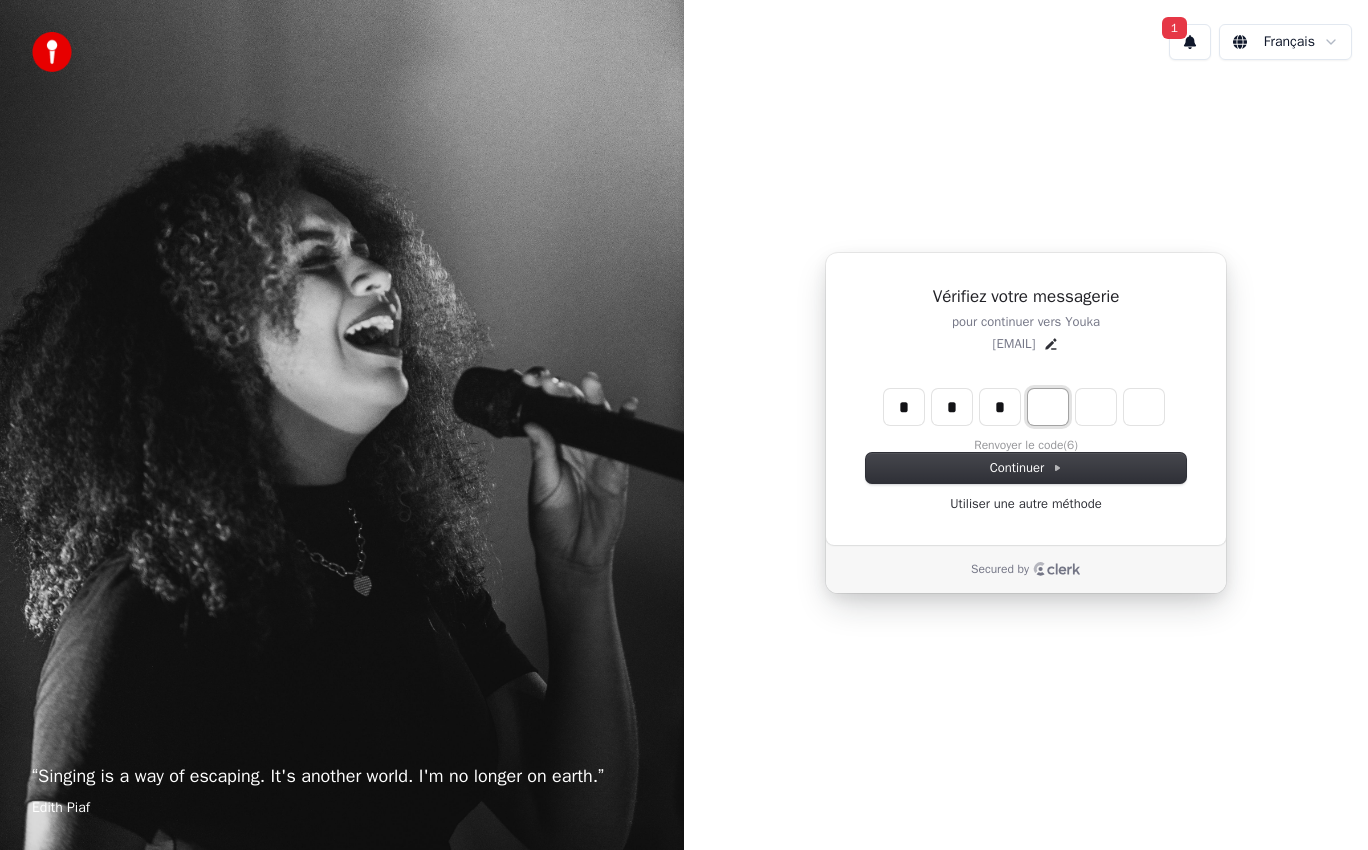 type on "*" 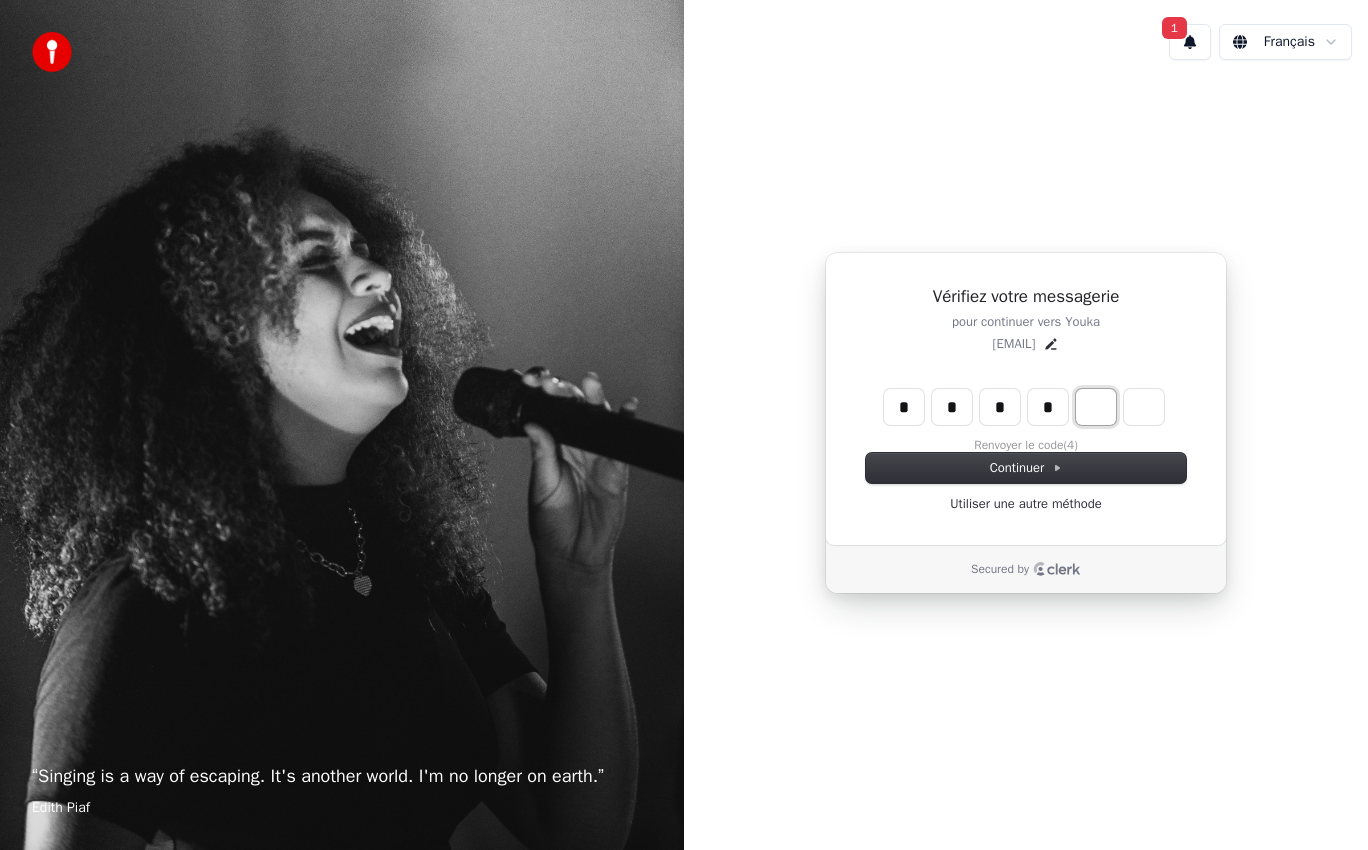 type on "*" 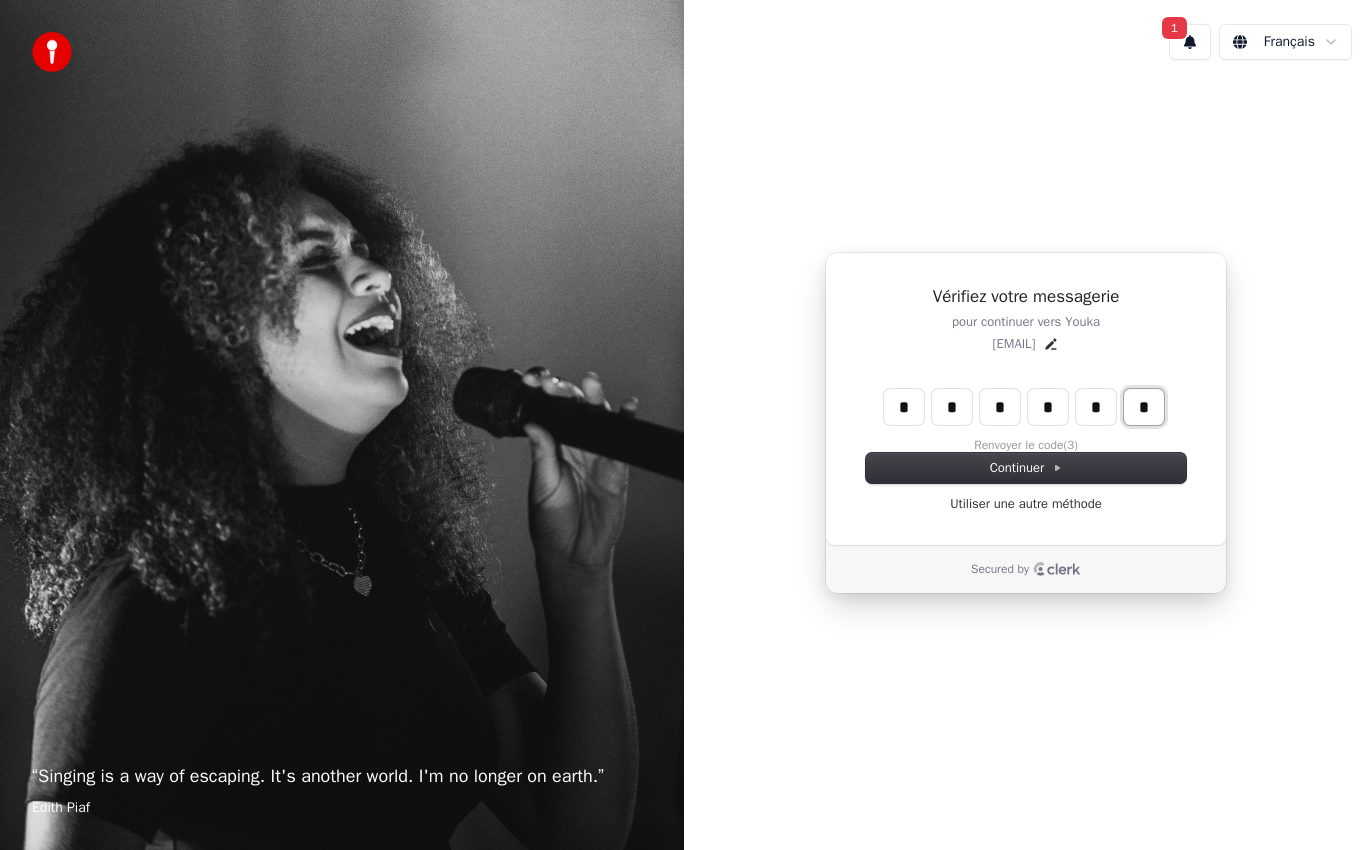type on "*" 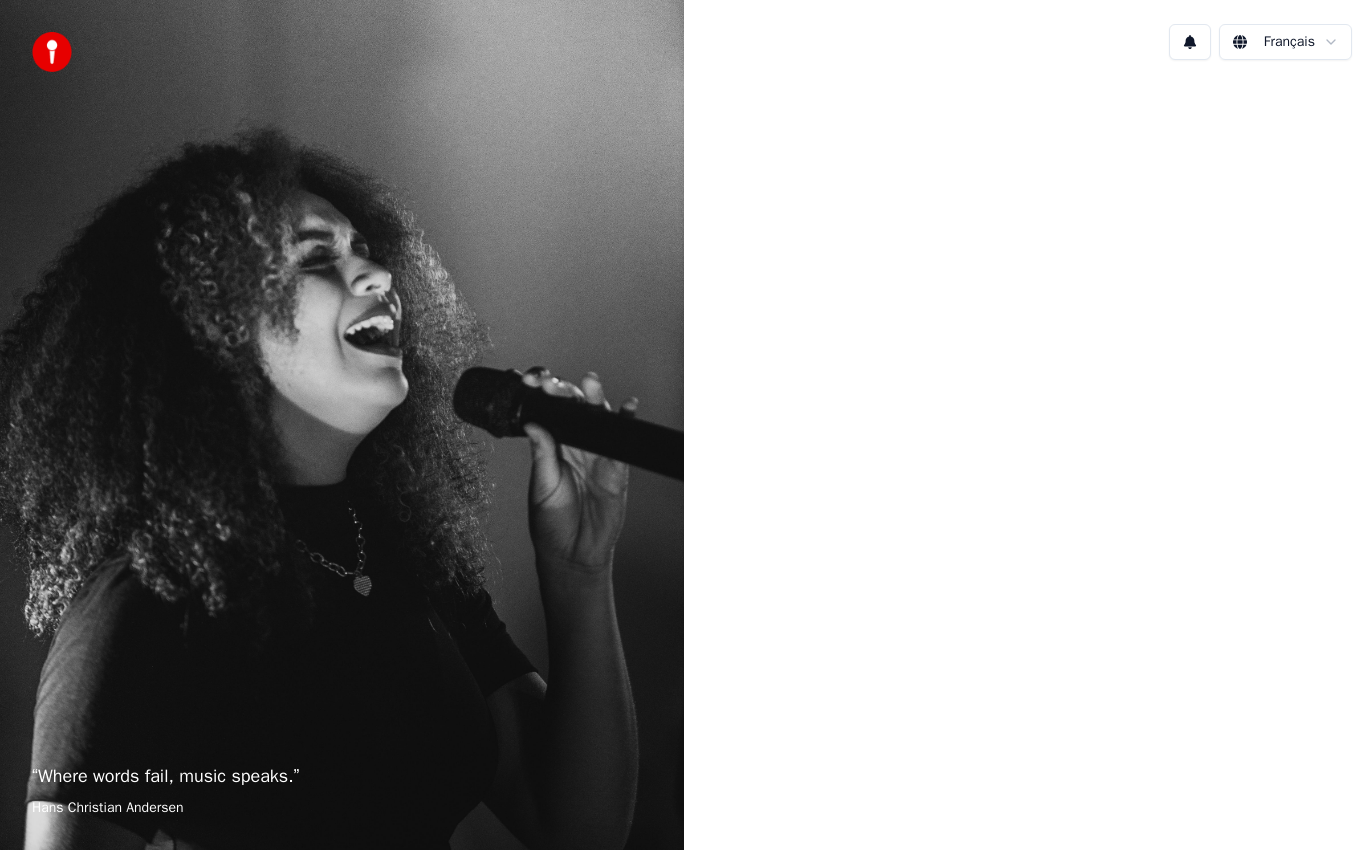 scroll, scrollTop: 0, scrollLeft: 0, axis: both 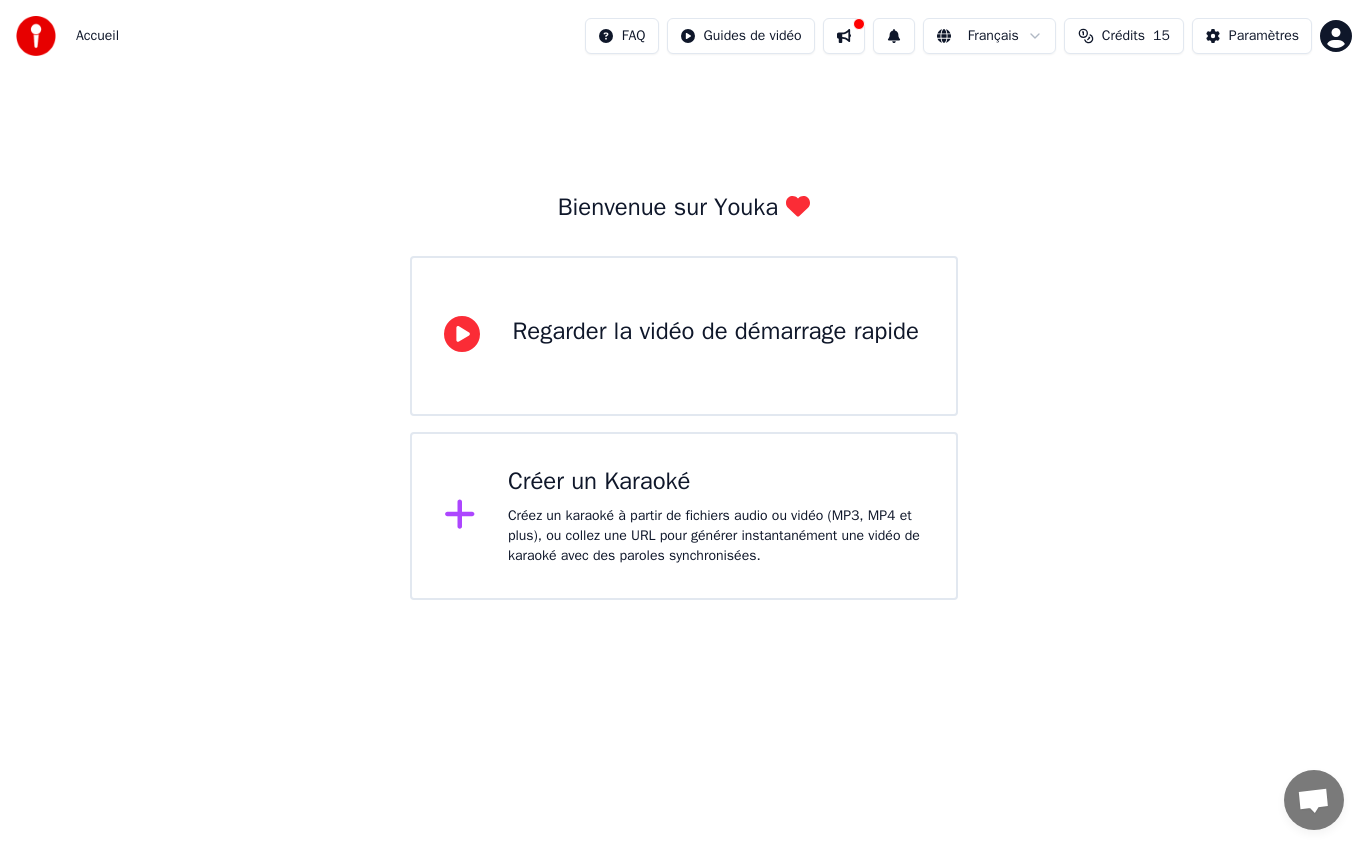 click on "Créer un Karaoké" at bounding box center (715, 332) 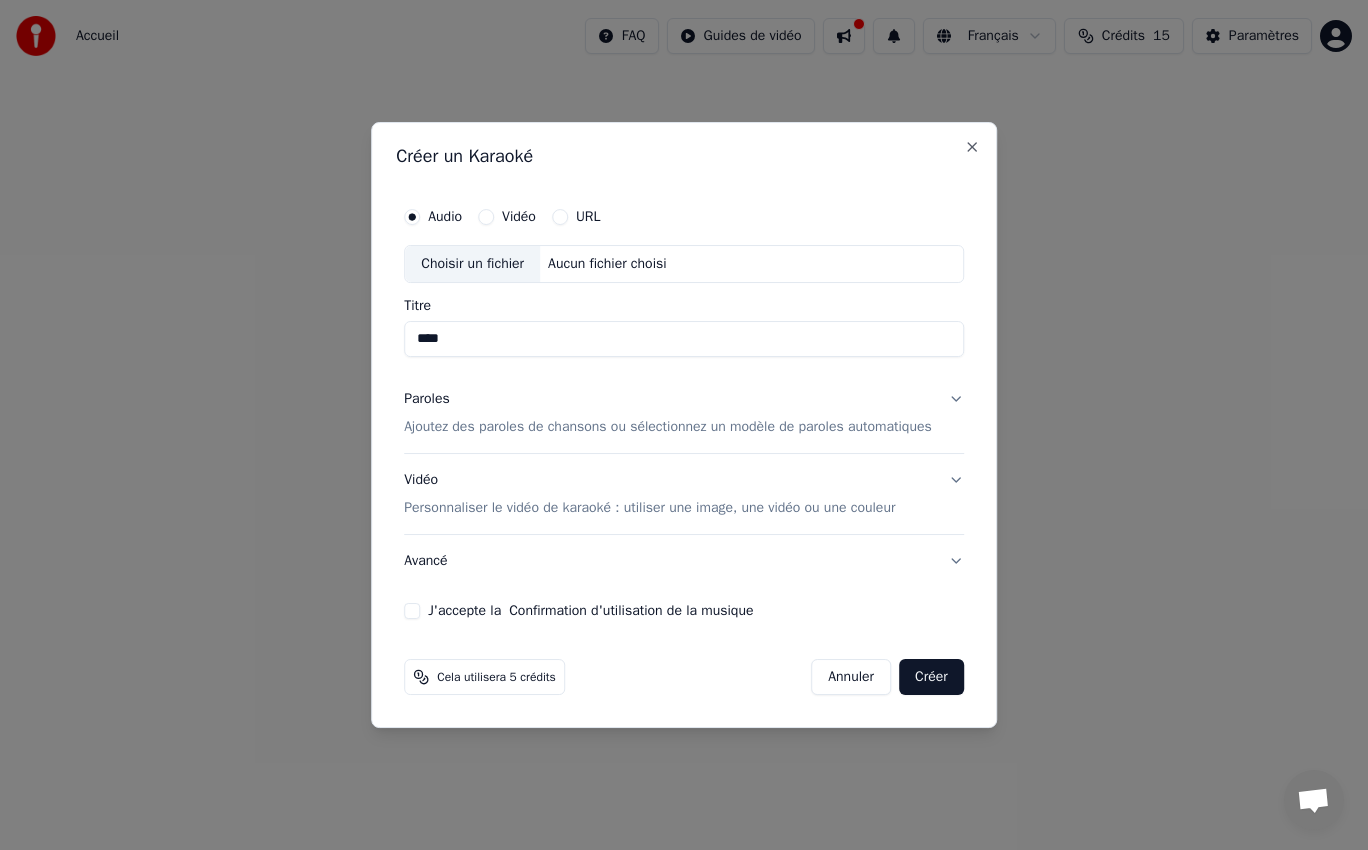 type on "****" 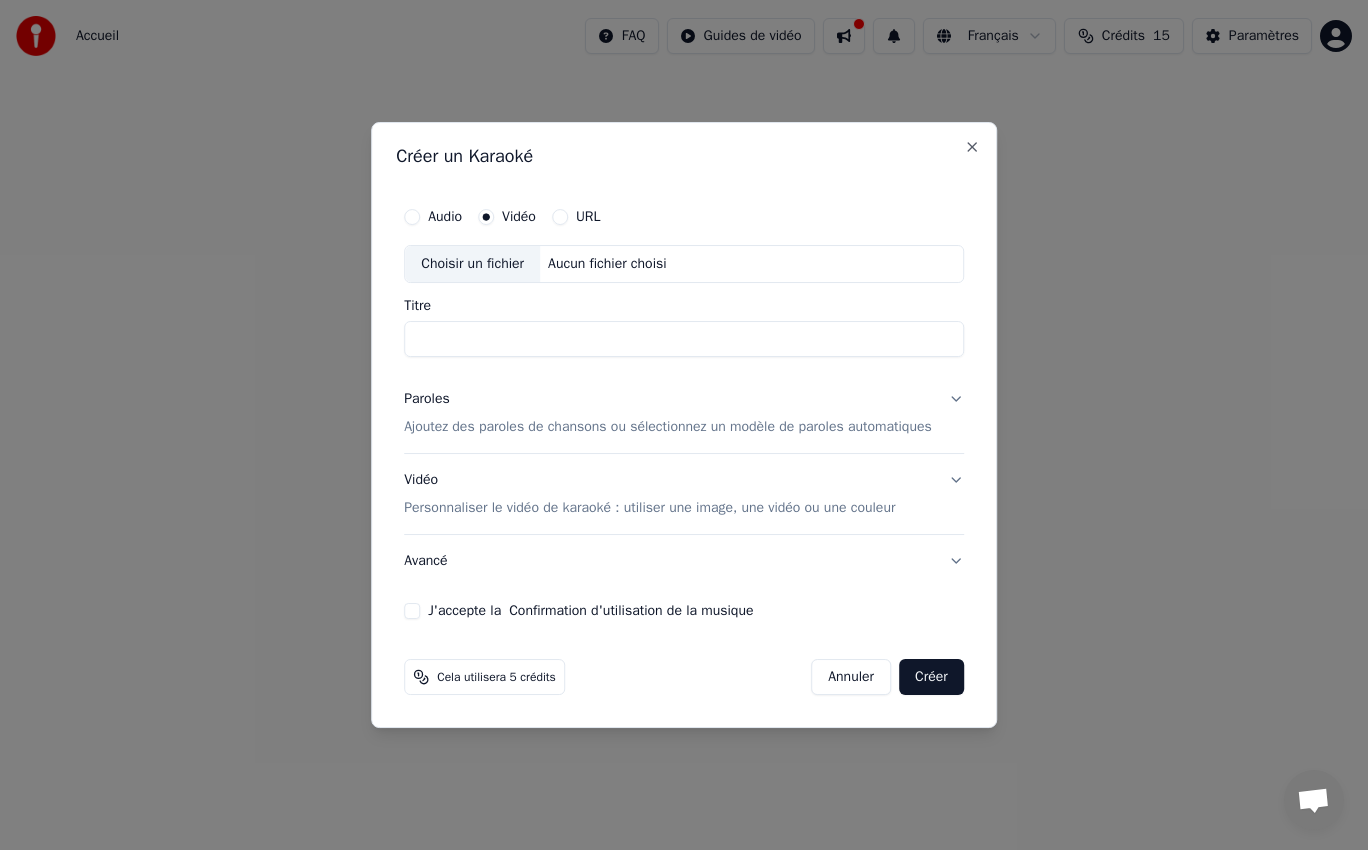 click on "Aucun fichier choisi" at bounding box center (607, 264) 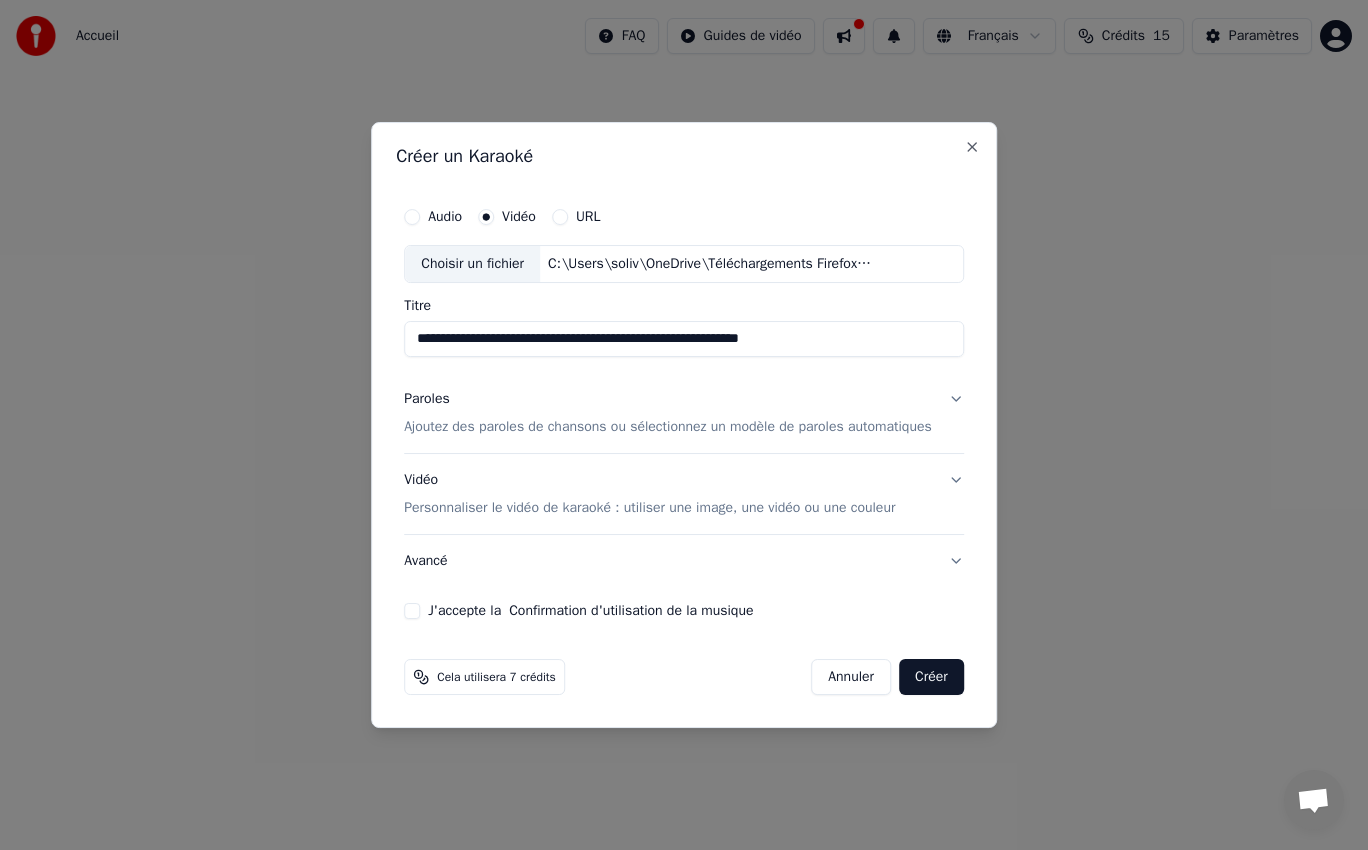 click on "Vidéo Personnaliser le vidéo de karaoké : utiliser une image, une vidéo ou une couleur" at bounding box center (684, 494) 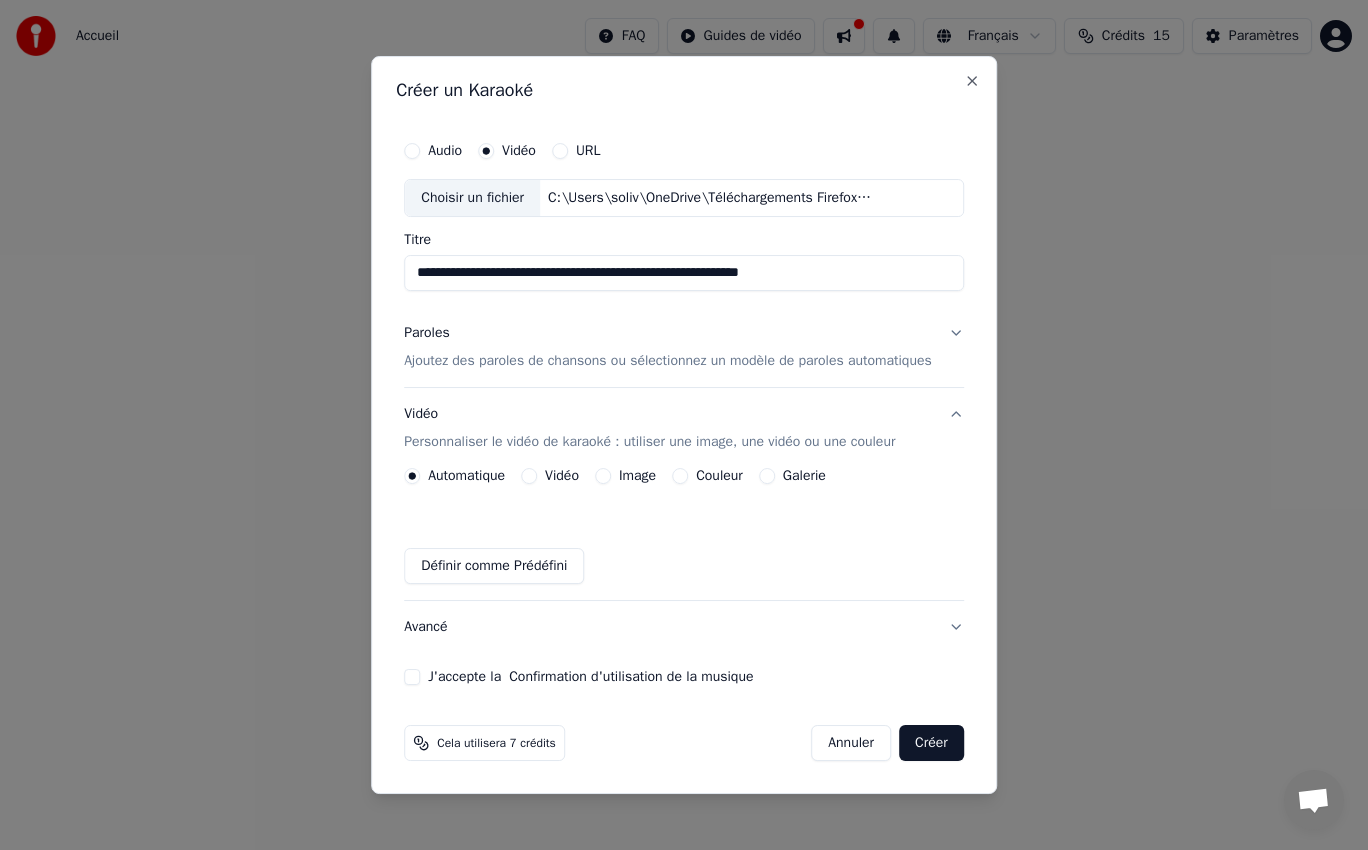 click on "J'accepte la   Confirmation d'utilisation de la musique" at bounding box center (412, 677) 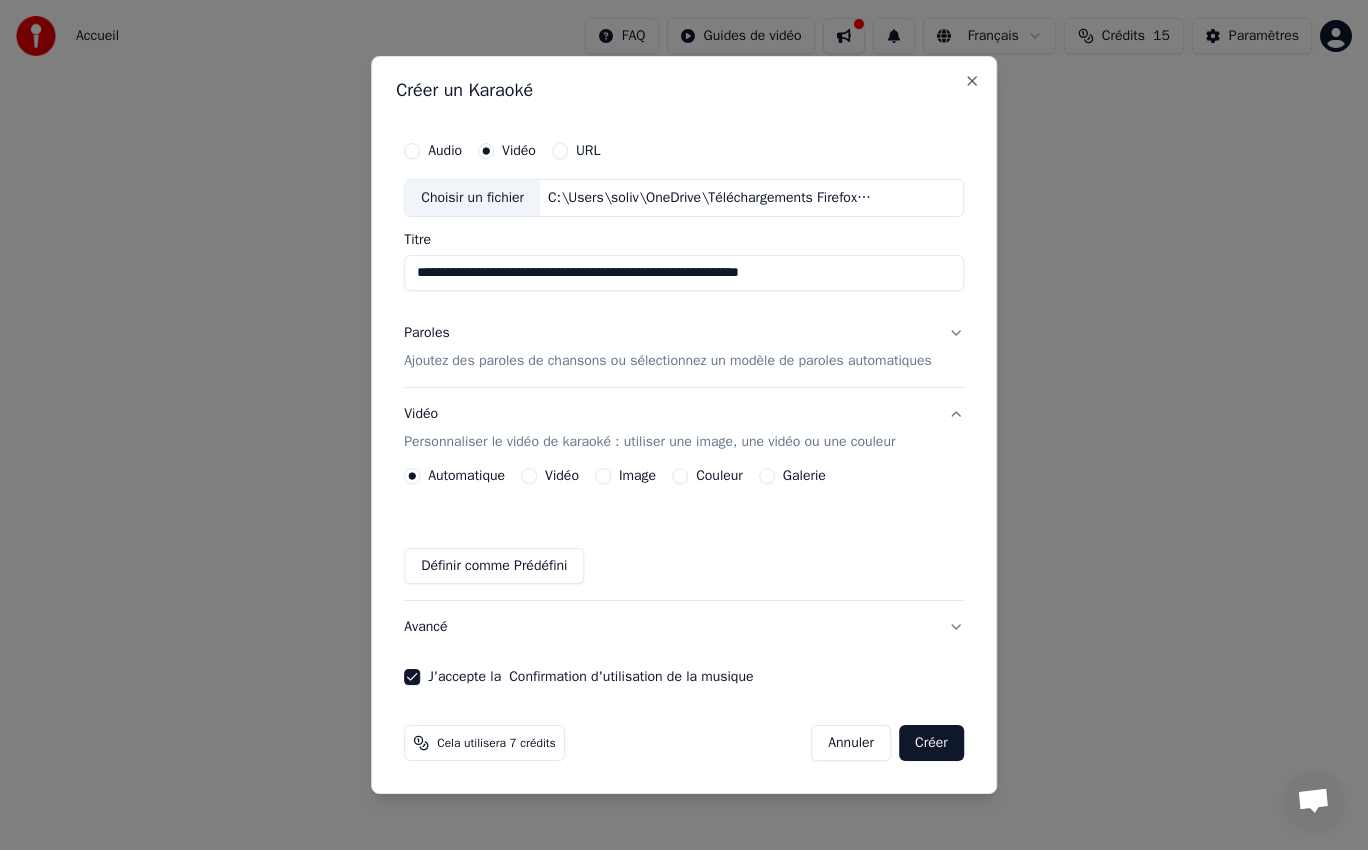 click on "Créer" at bounding box center (931, 743) 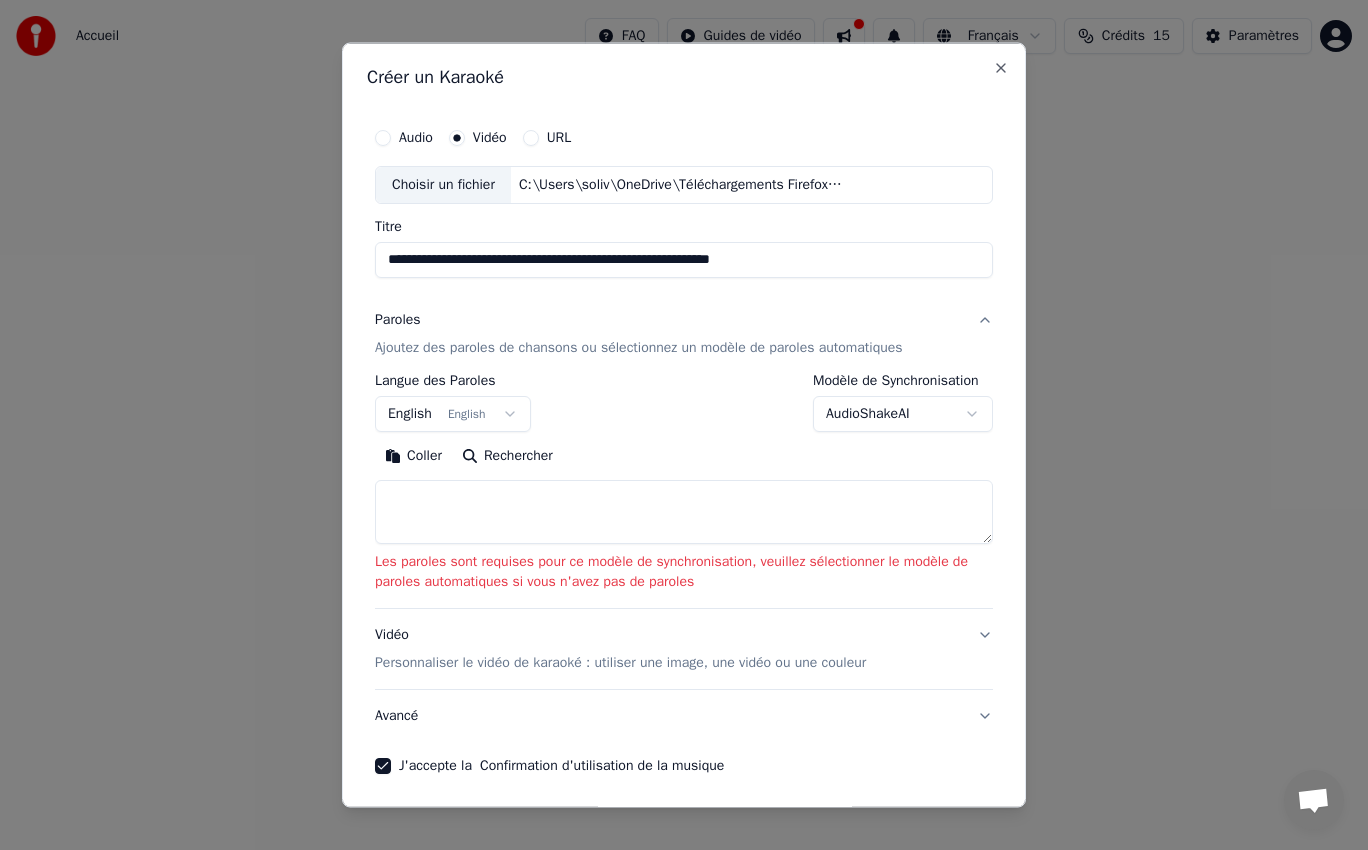 click at bounding box center [684, 511] 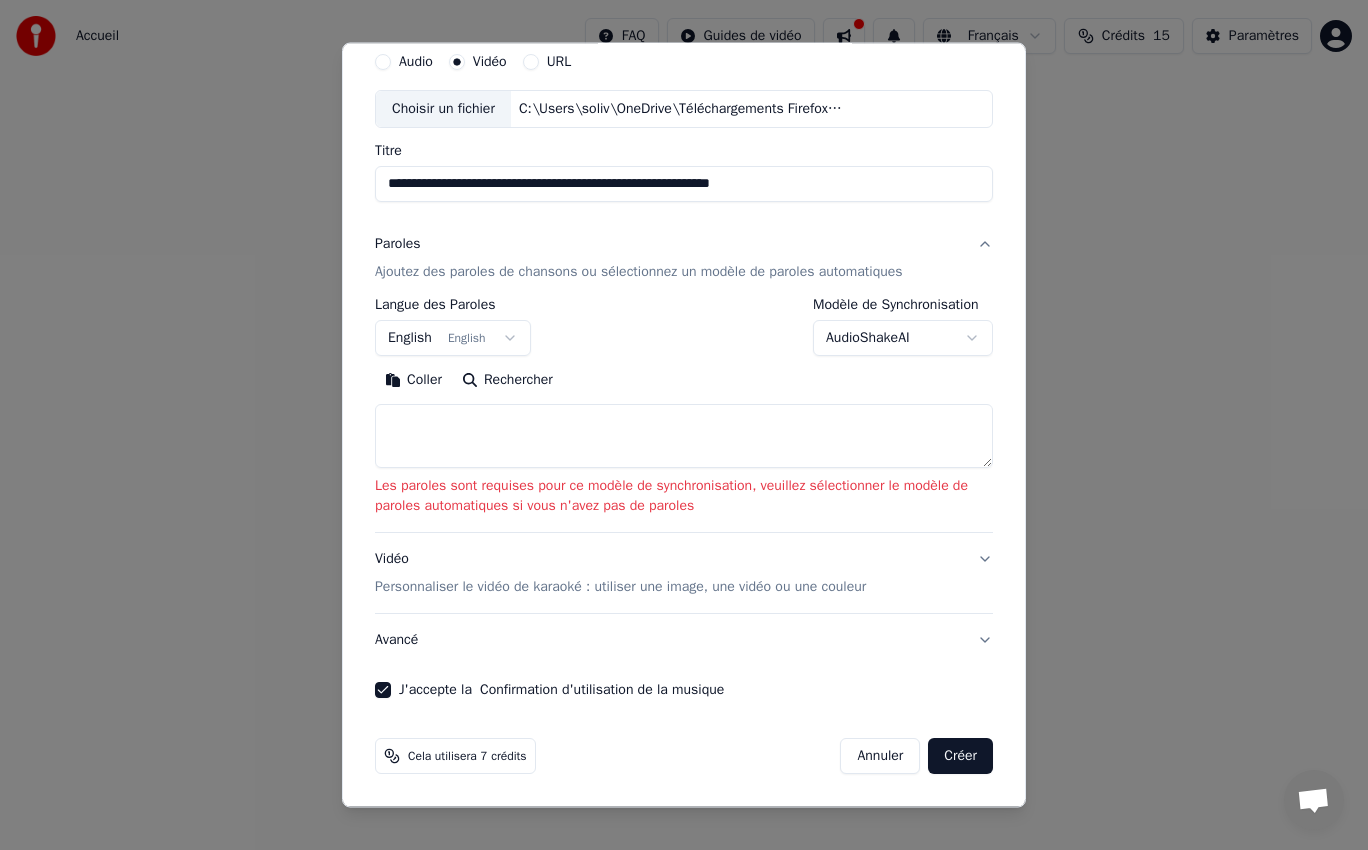 scroll, scrollTop: 0, scrollLeft: 0, axis: both 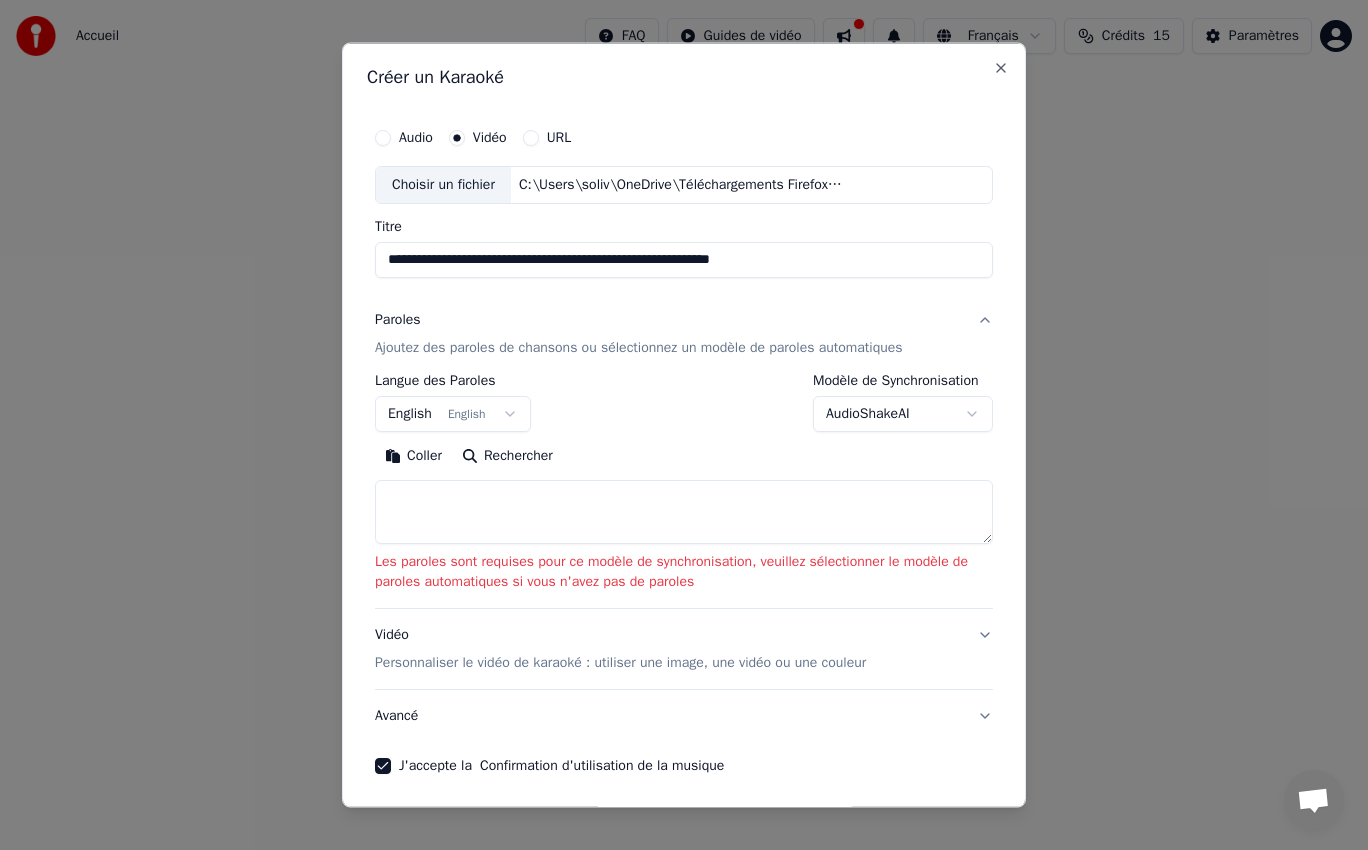 click on "Les paroles sont requises pour ce modèle de synchronisation, veuillez sélectionner le modèle de paroles automatiques si vous n'avez pas de paroles" at bounding box center (684, 571) 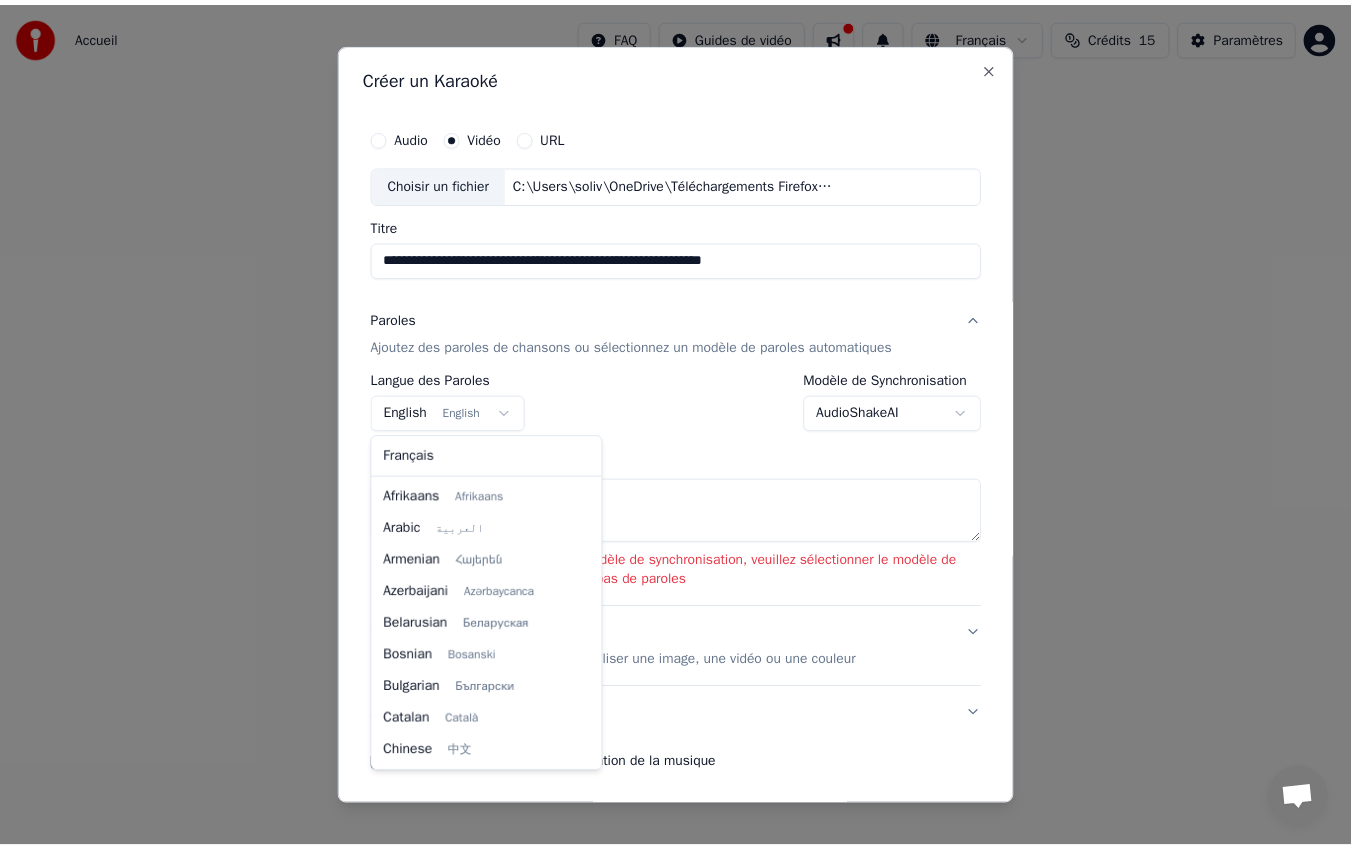 scroll, scrollTop: 160, scrollLeft: 0, axis: vertical 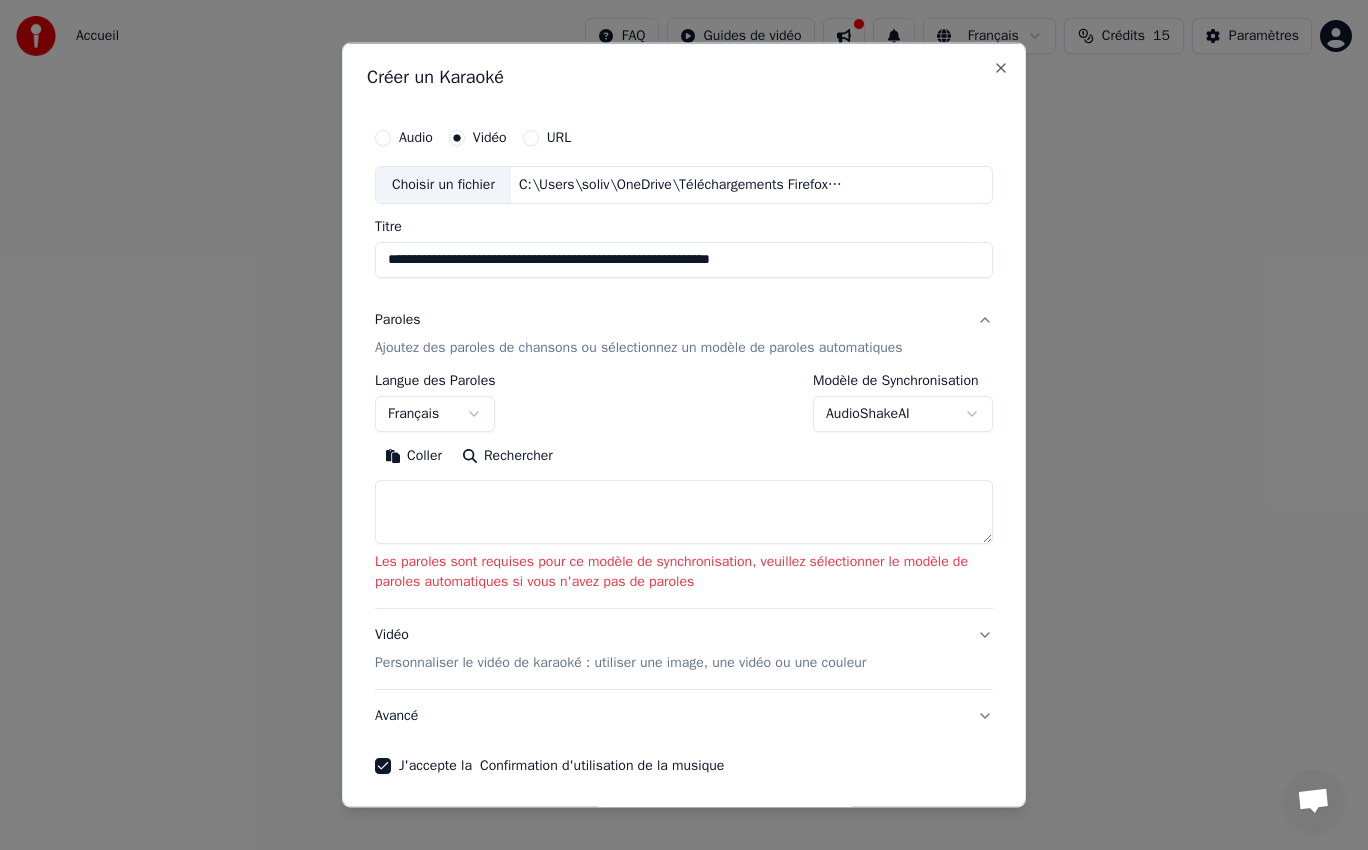 click on "**********" at bounding box center [684, 300] 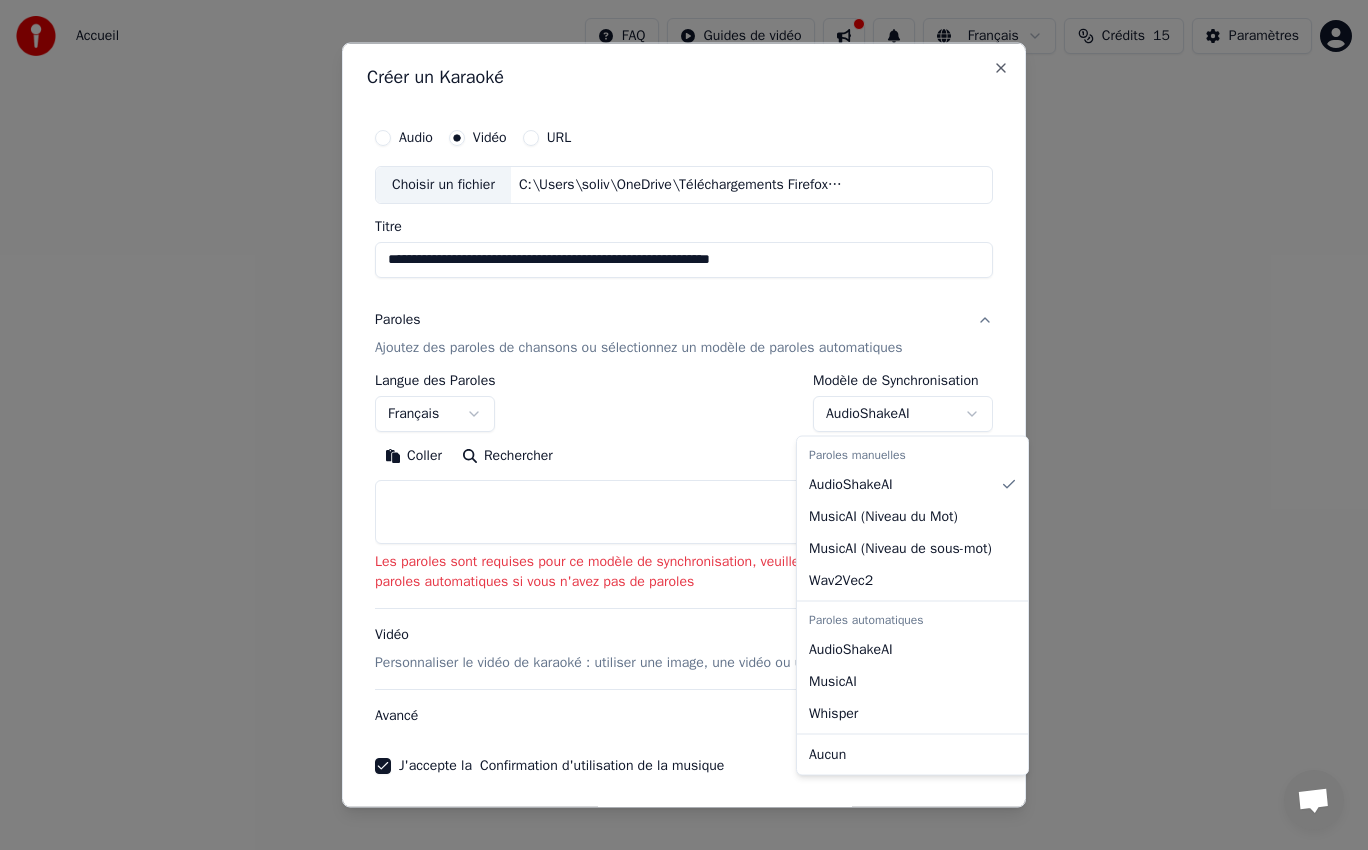 click on "Paroles automatiques" at bounding box center [912, 619] 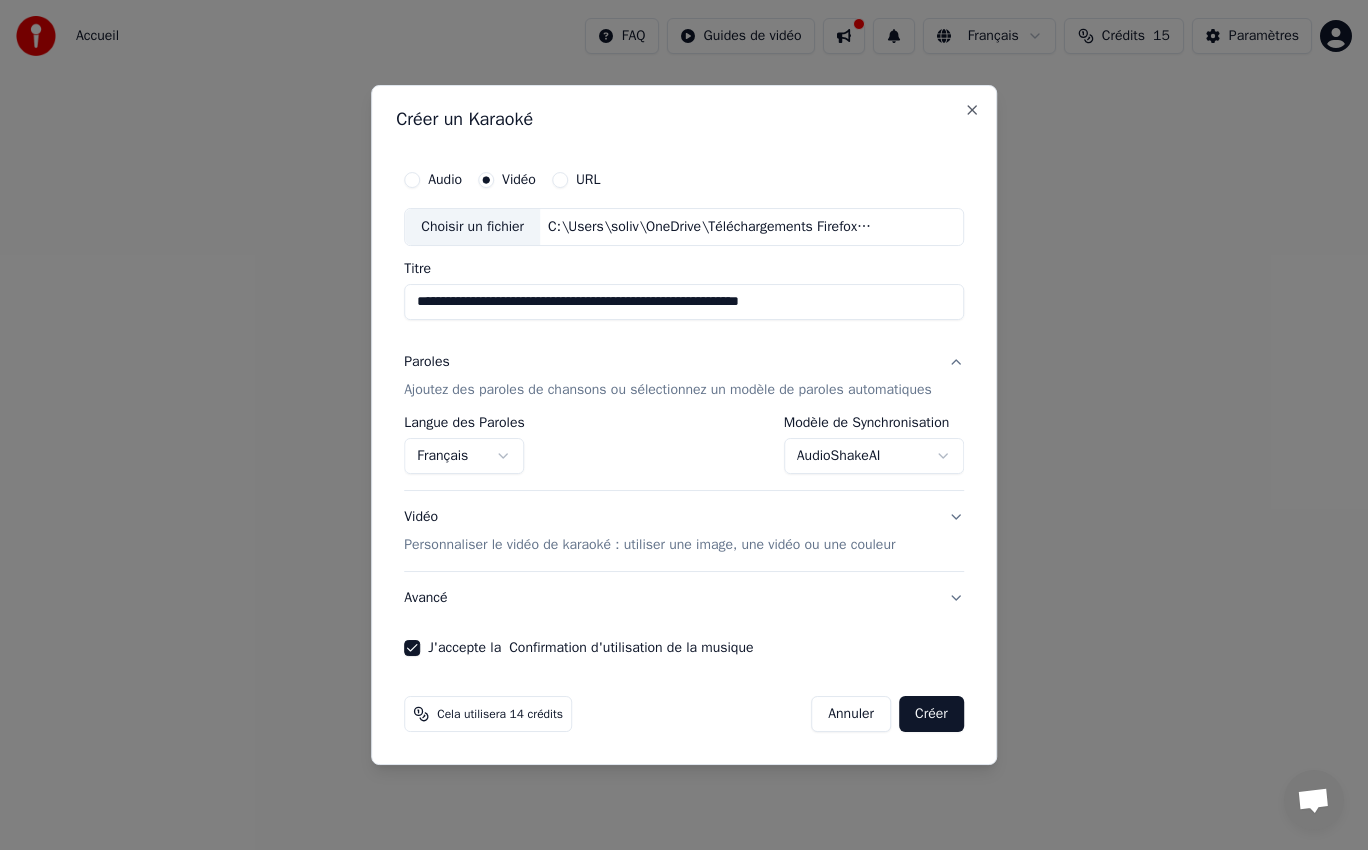 click on "Créer" at bounding box center (931, 714) 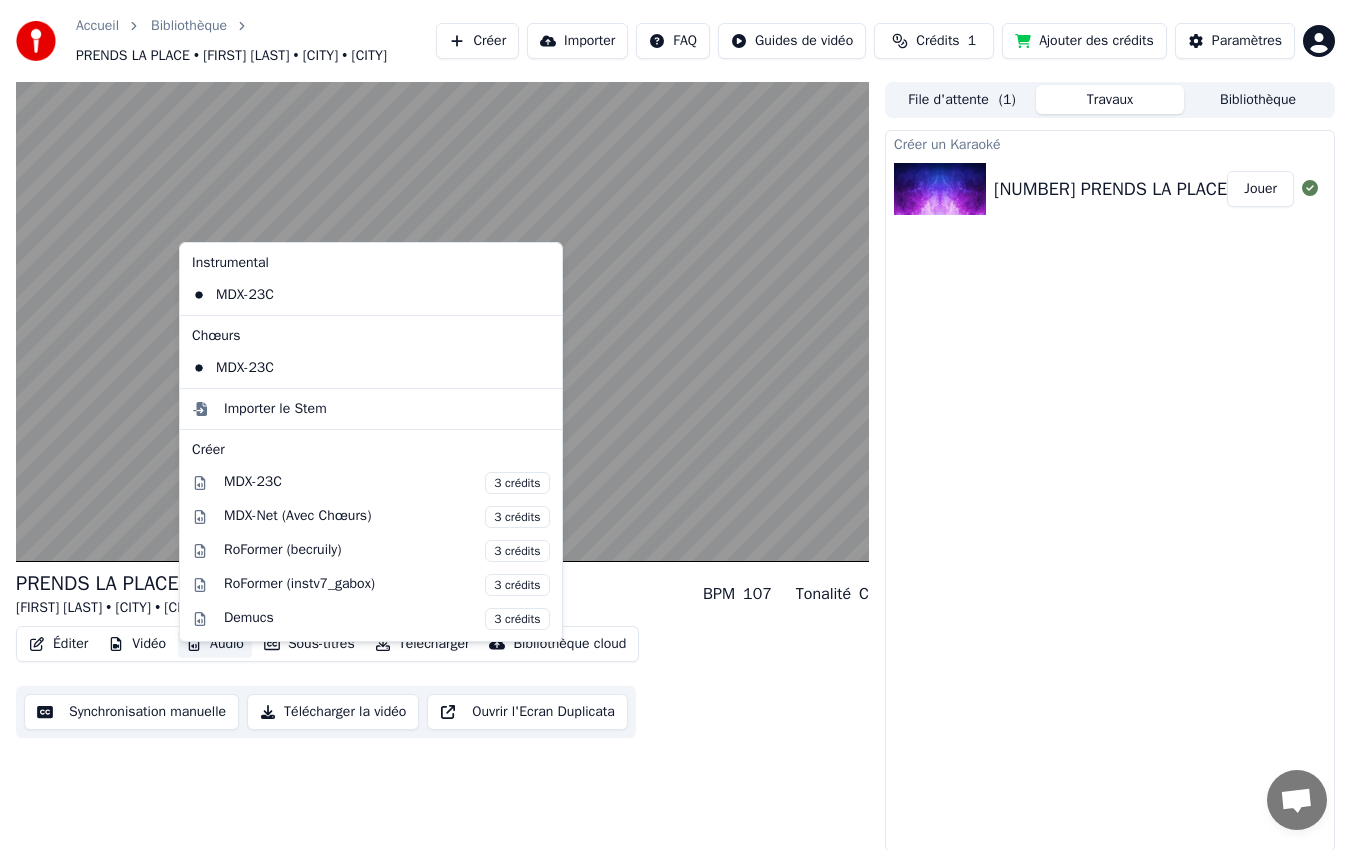 click on "Audio" at bounding box center [215, 644] 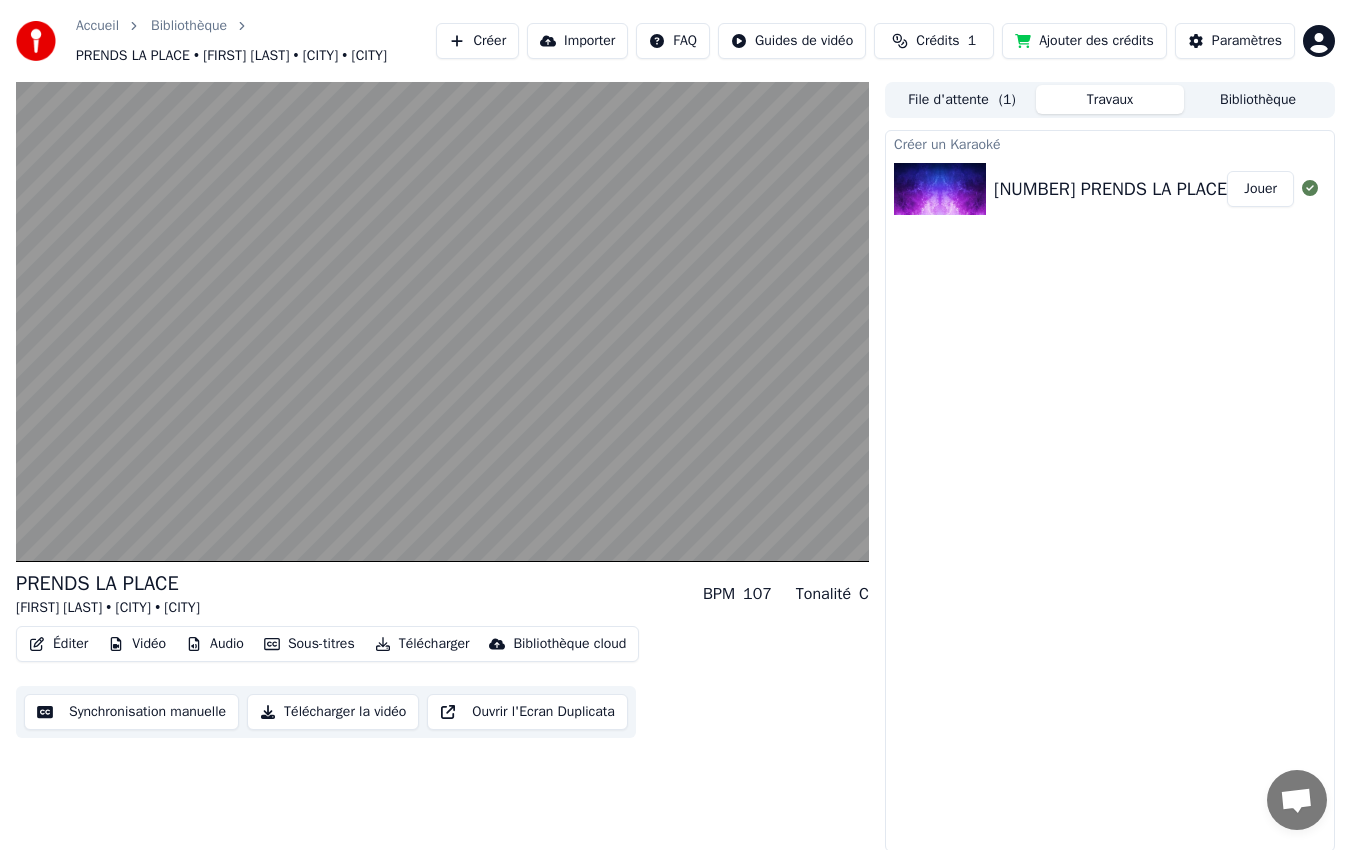 click on "Éditer Vidéo Audio Sous-titres Télécharger Bibliothèque cloud Synchronisation manuelle Télécharger la vidéo Ouvrir l'Ecran Duplicata" at bounding box center [442, 682] 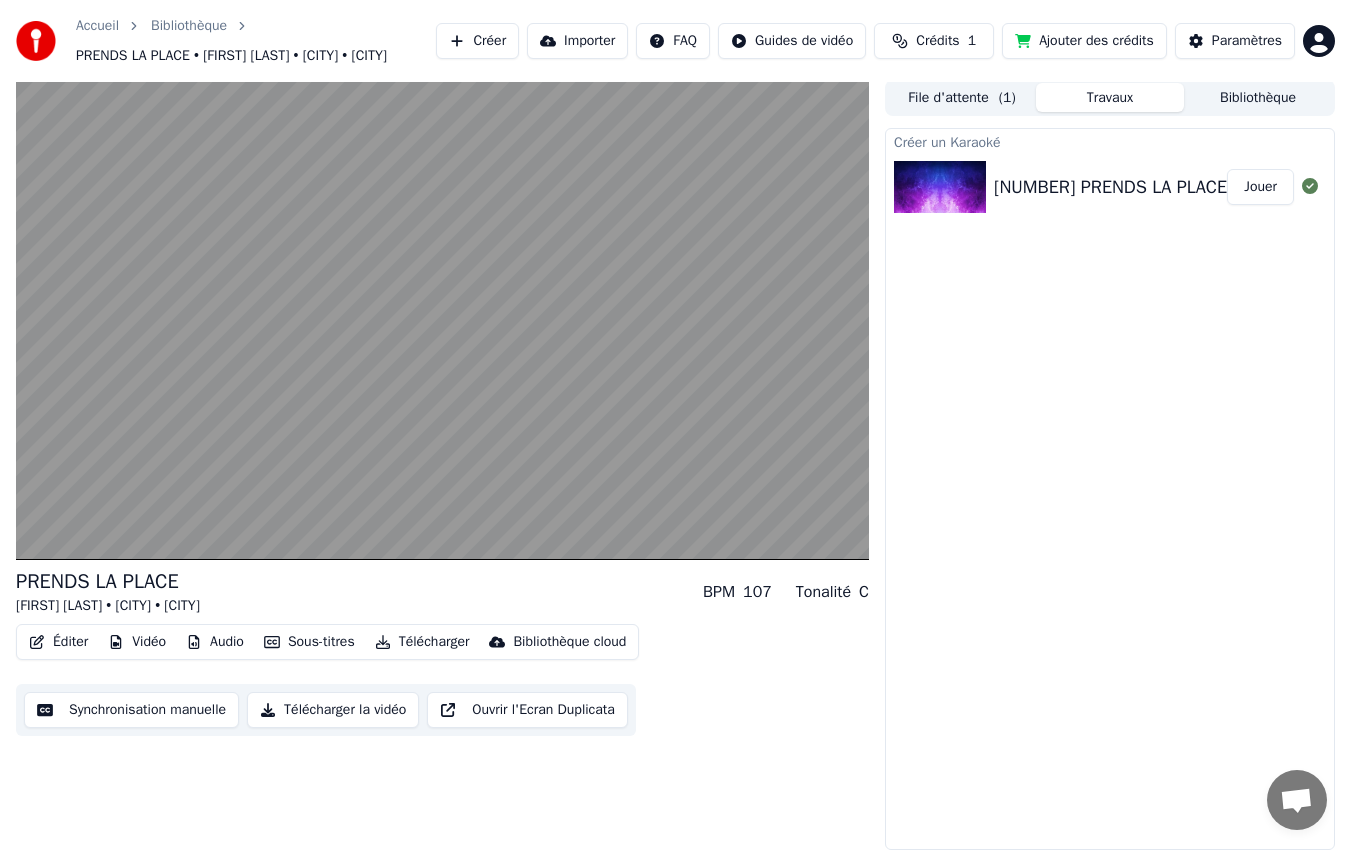 scroll, scrollTop: 22, scrollLeft: 0, axis: vertical 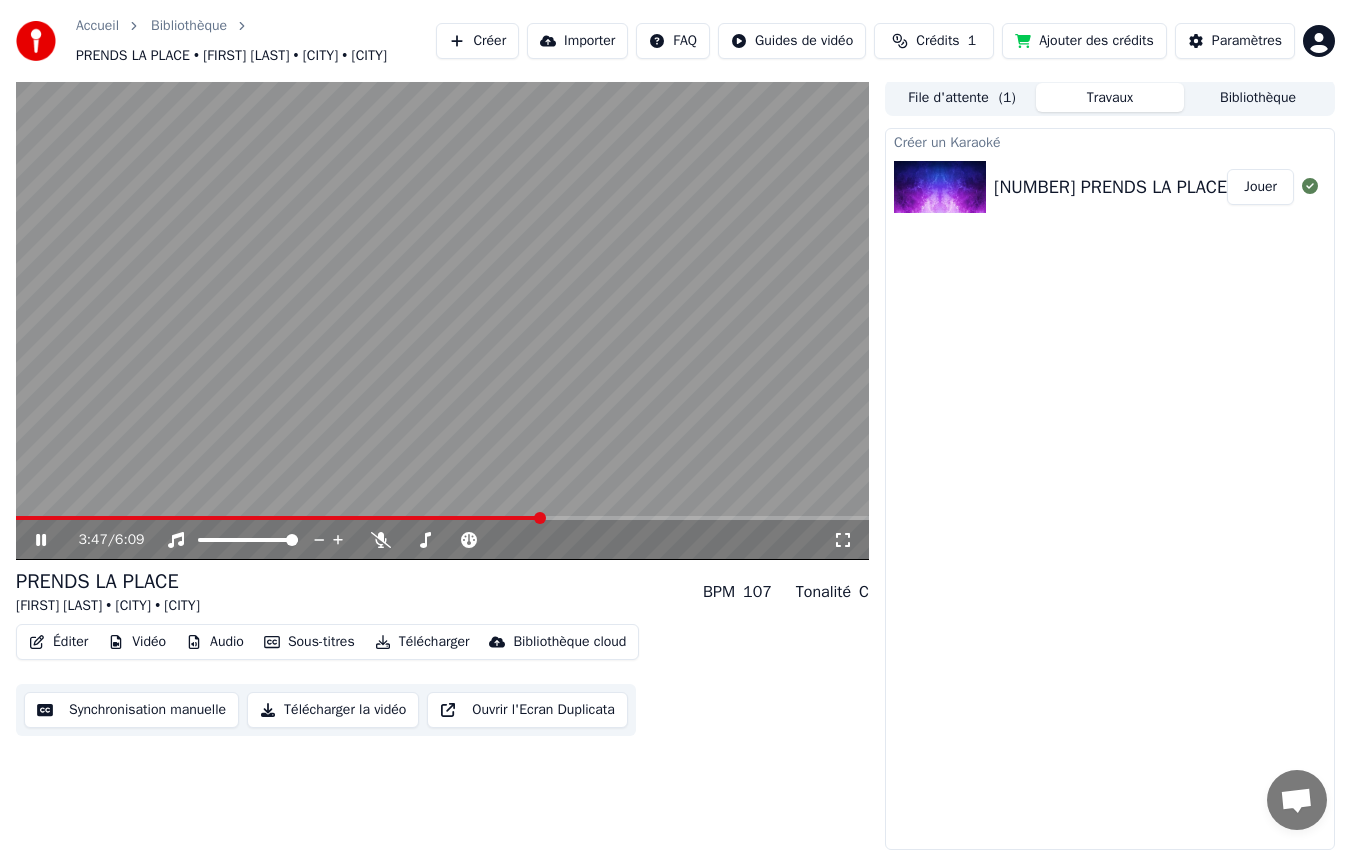 click at bounding box center [442, 320] 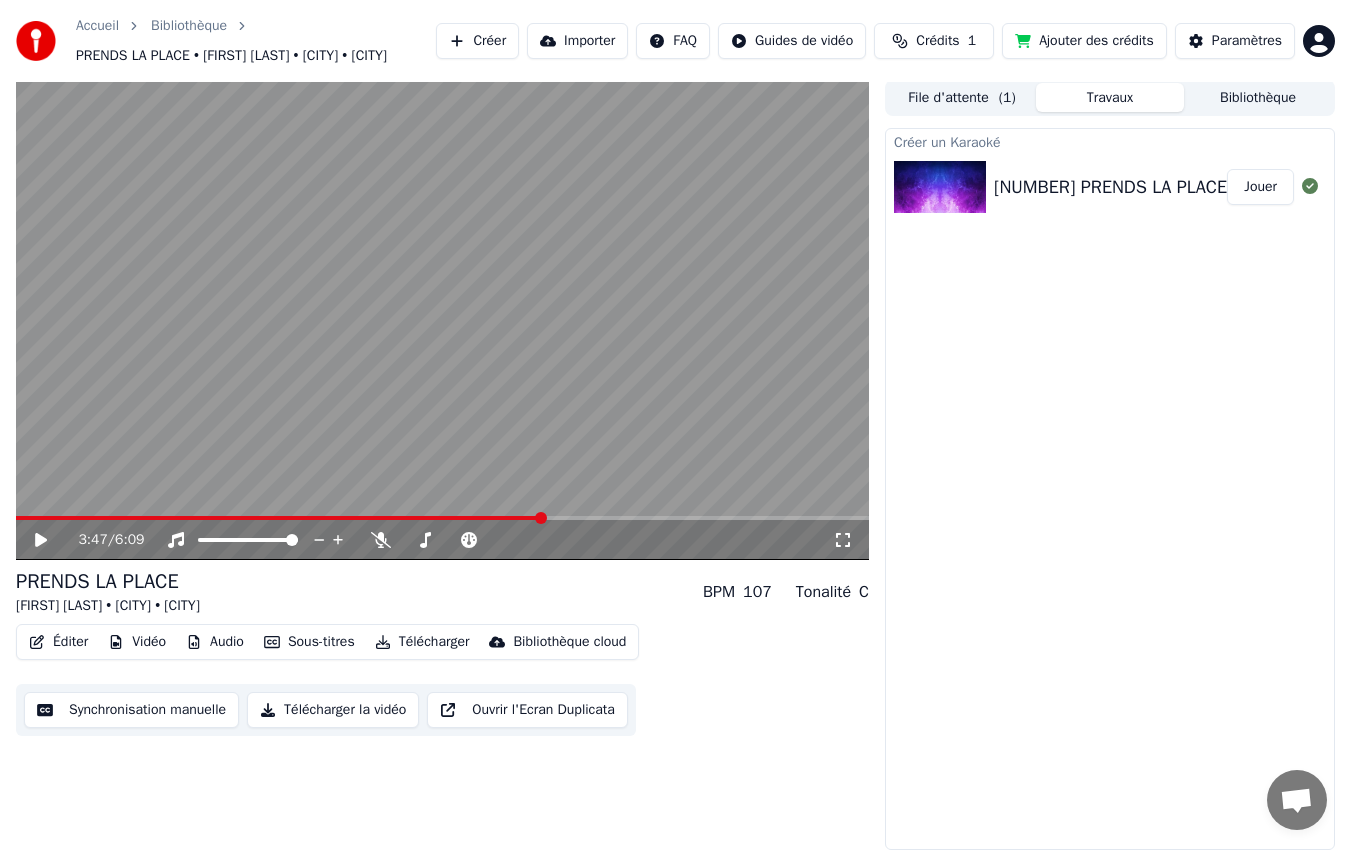 scroll, scrollTop: 0, scrollLeft: 0, axis: both 